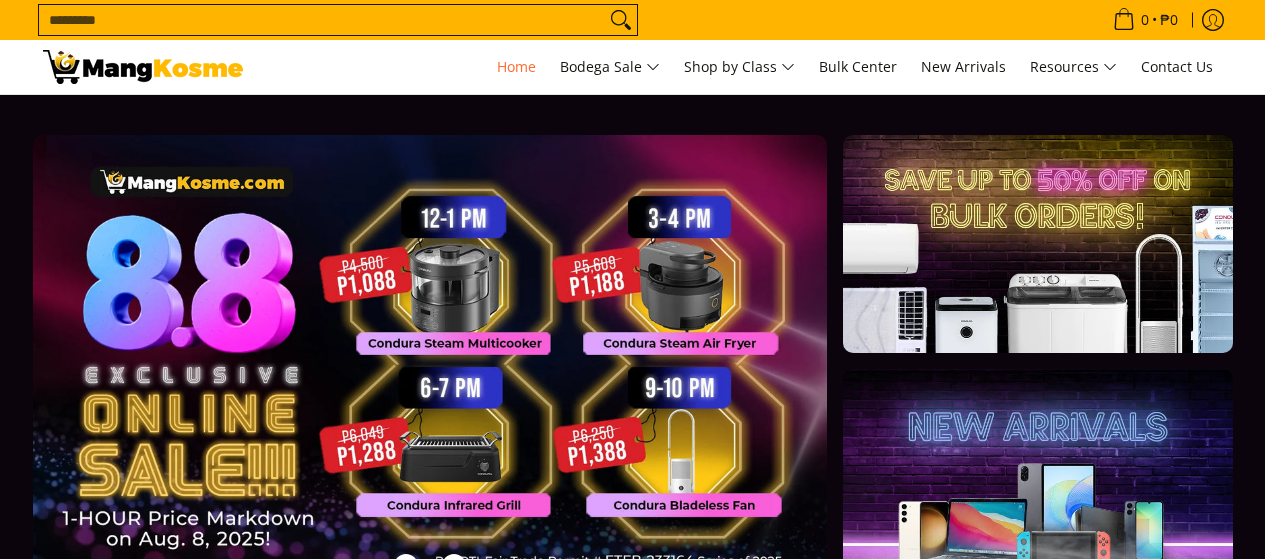 scroll, scrollTop: 0, scrollLeft: 0, axis: both 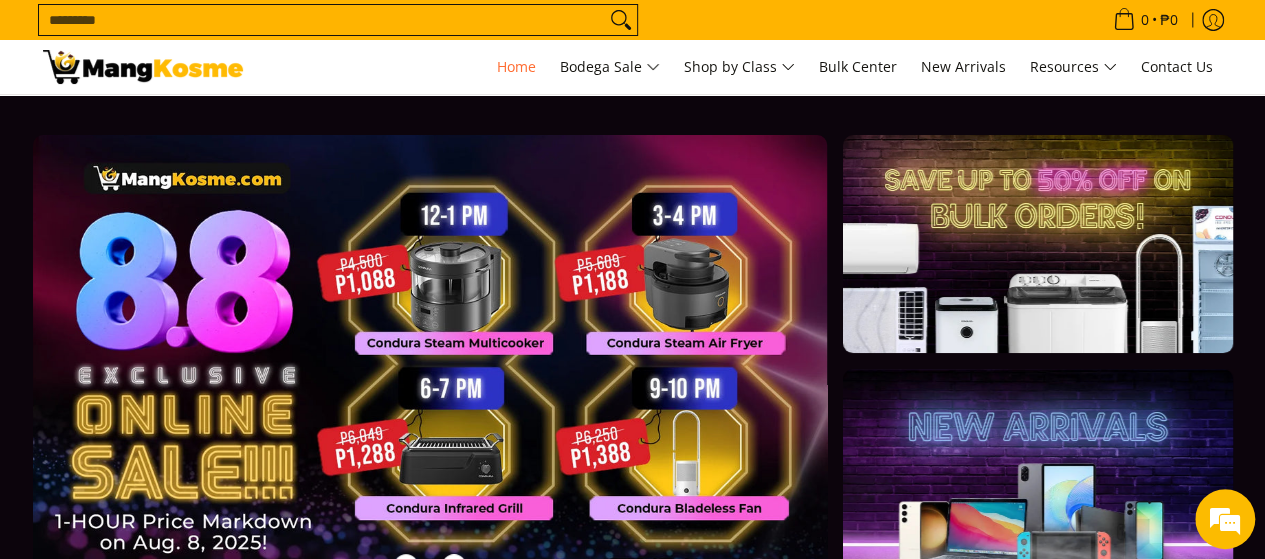 click at bounding box center [462, 377] 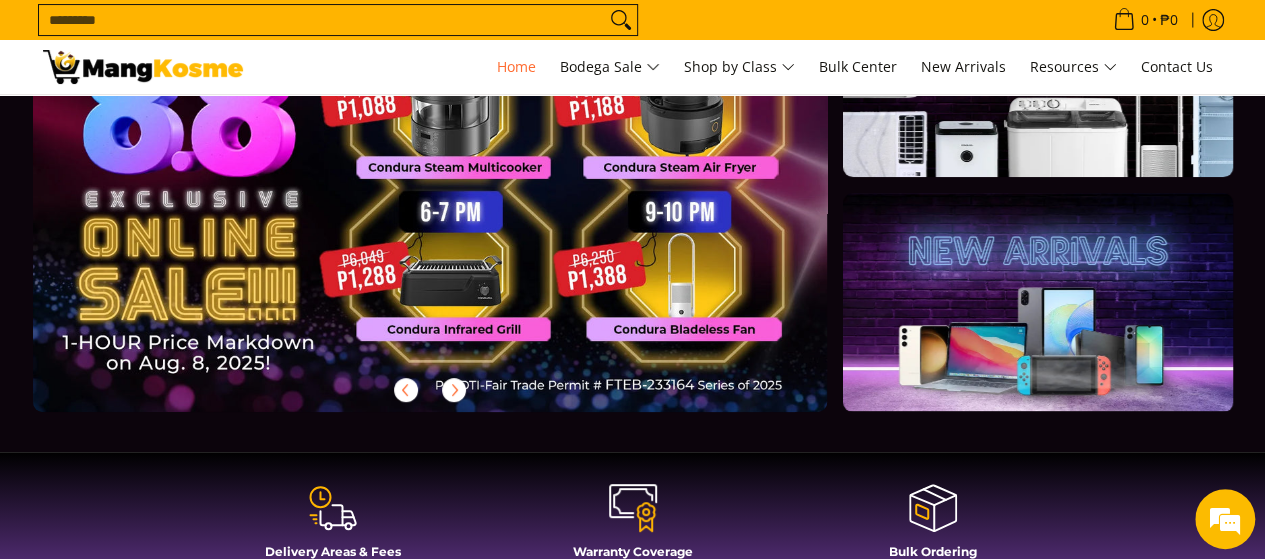 scroll, scrollTop: 370, scrollLeft: 0, axis: vertical 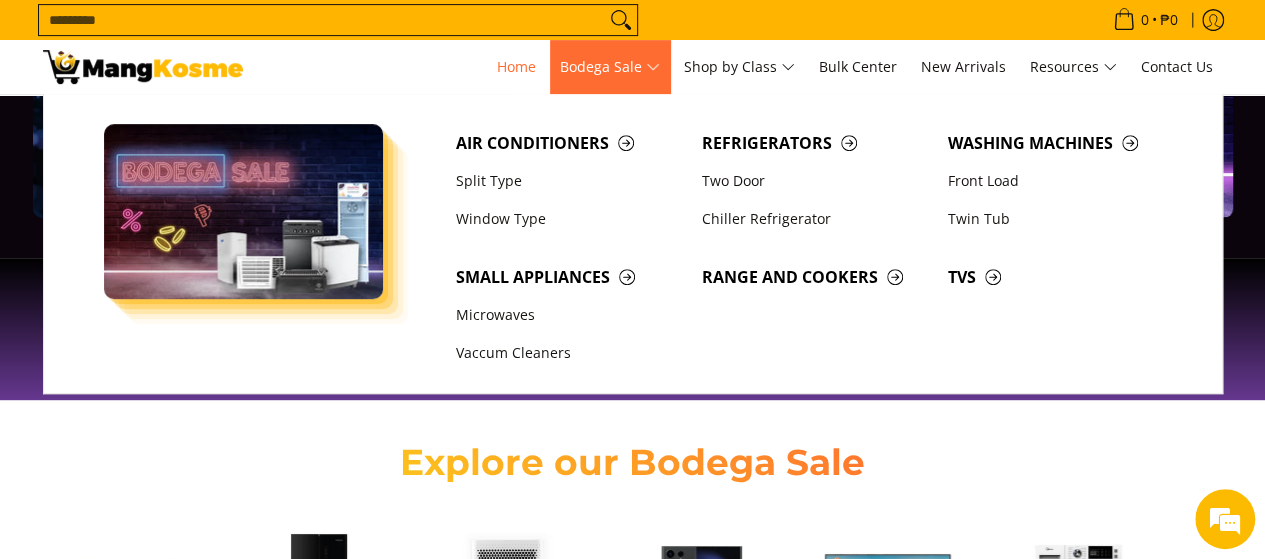 click at bounding box center [244, 211] 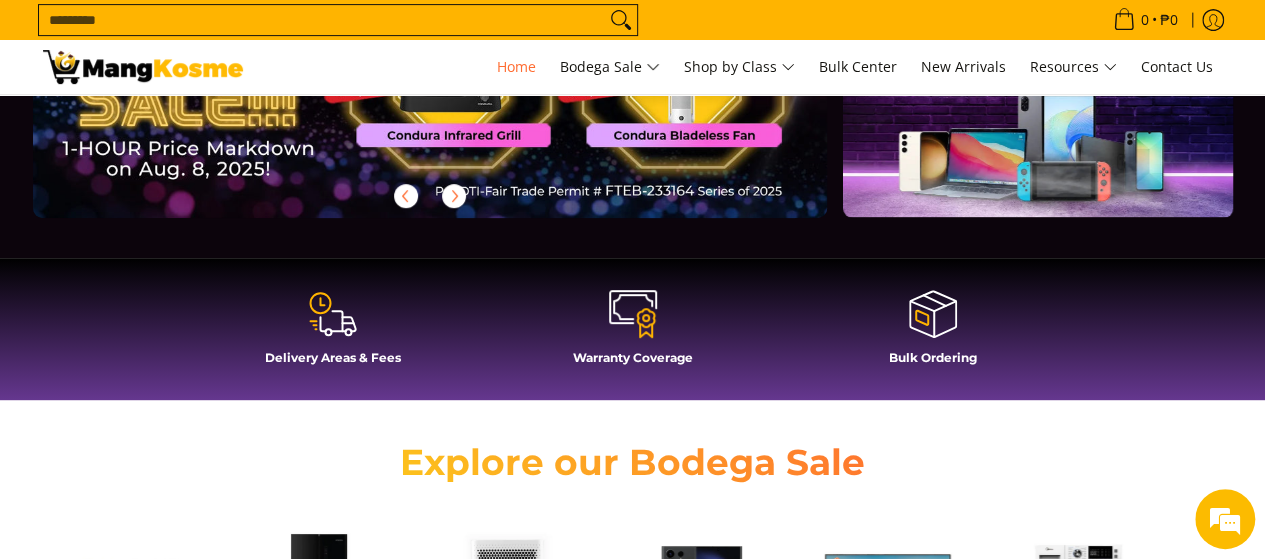 click on "Explore our Bodega Sale" at bounding box center [633, 460] 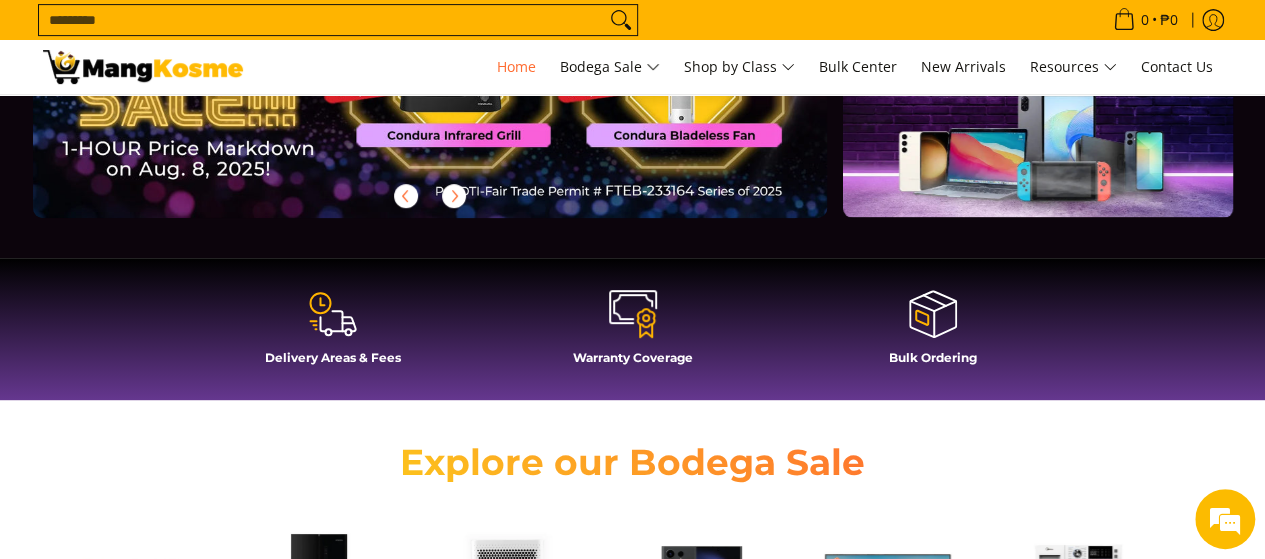 scroll, scrollTop: 0, scrollLeft: 0, axis: both 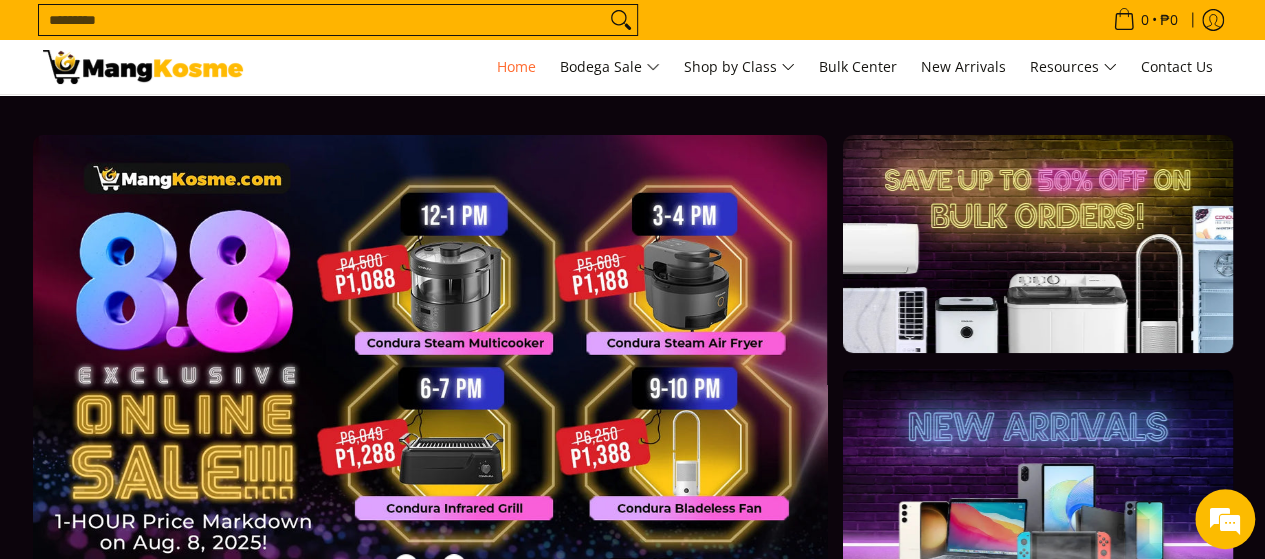 click at bounding box center [462, 377] 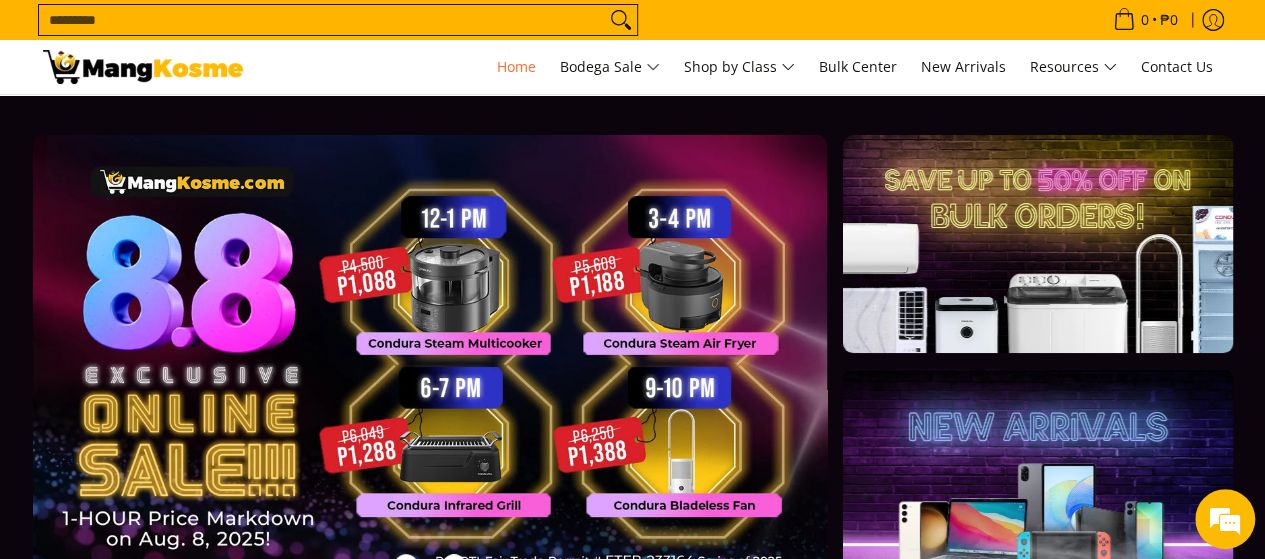 click at bounding box center (143, 67) 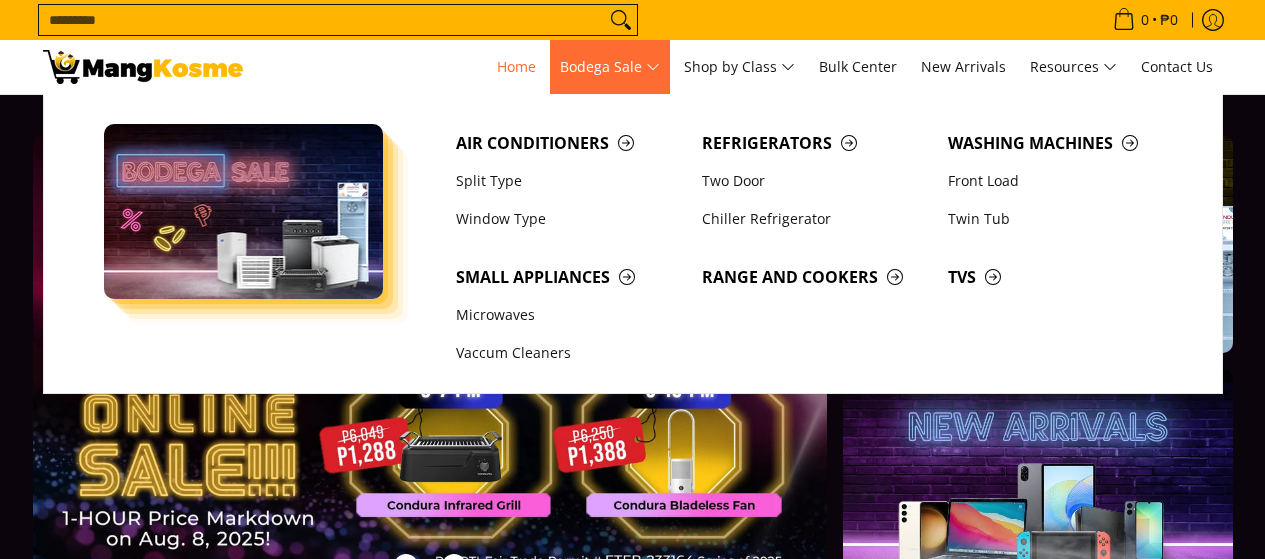 scroll, scrollTop: 0, scrollLeft: 0, axis: both 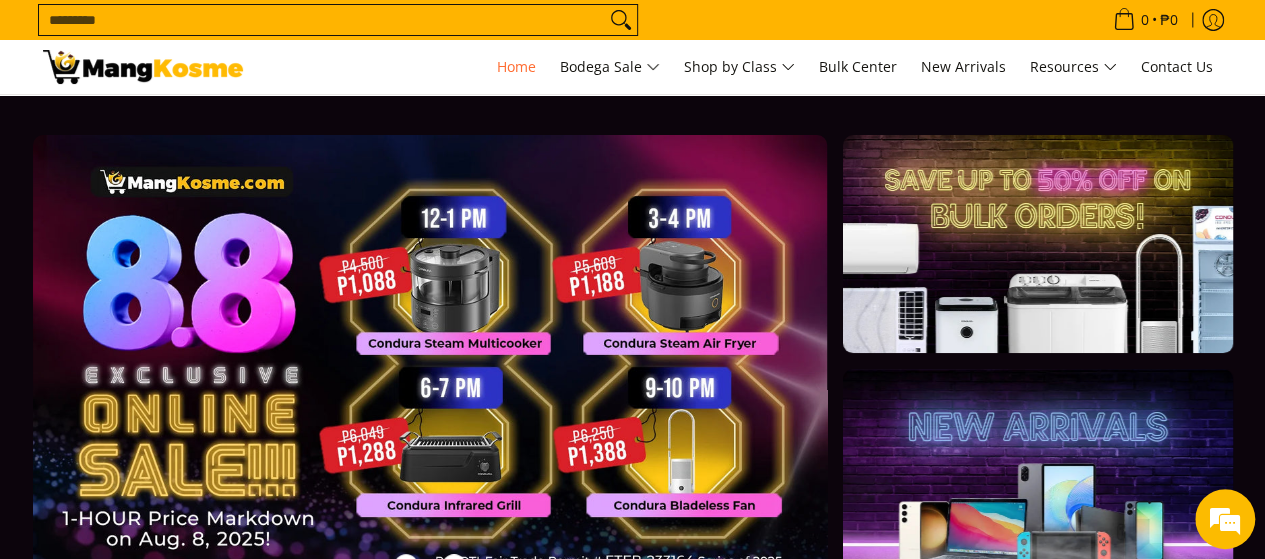 click on "Search..." at bounding box center (322, 20) 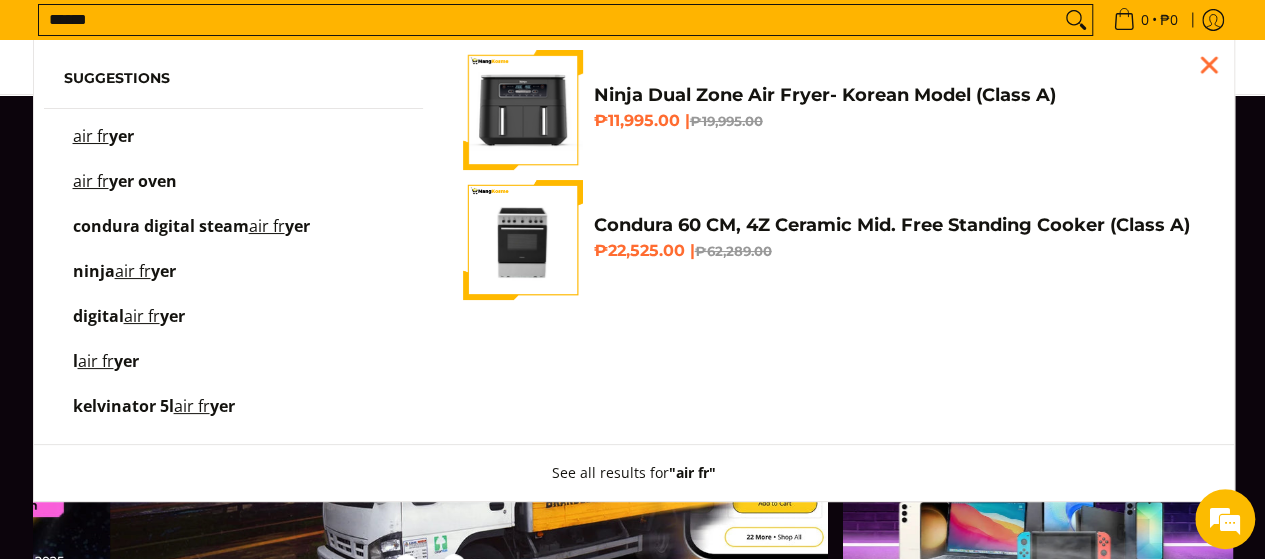 scroll, scrollTop: 0, scrollLeft: 795, axis: horizontal 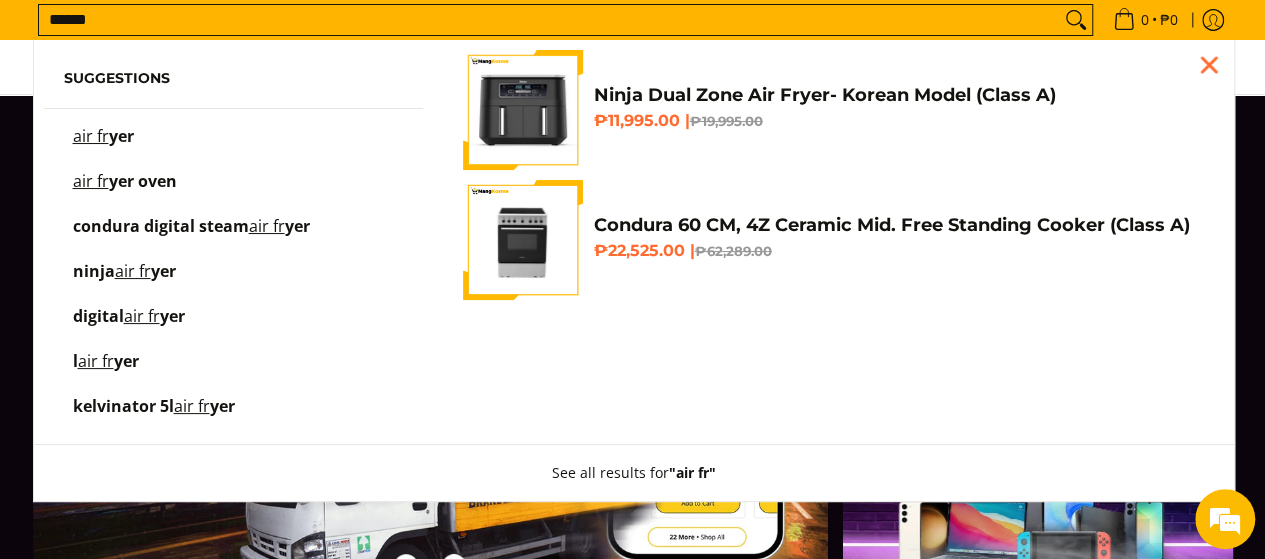type on "******" 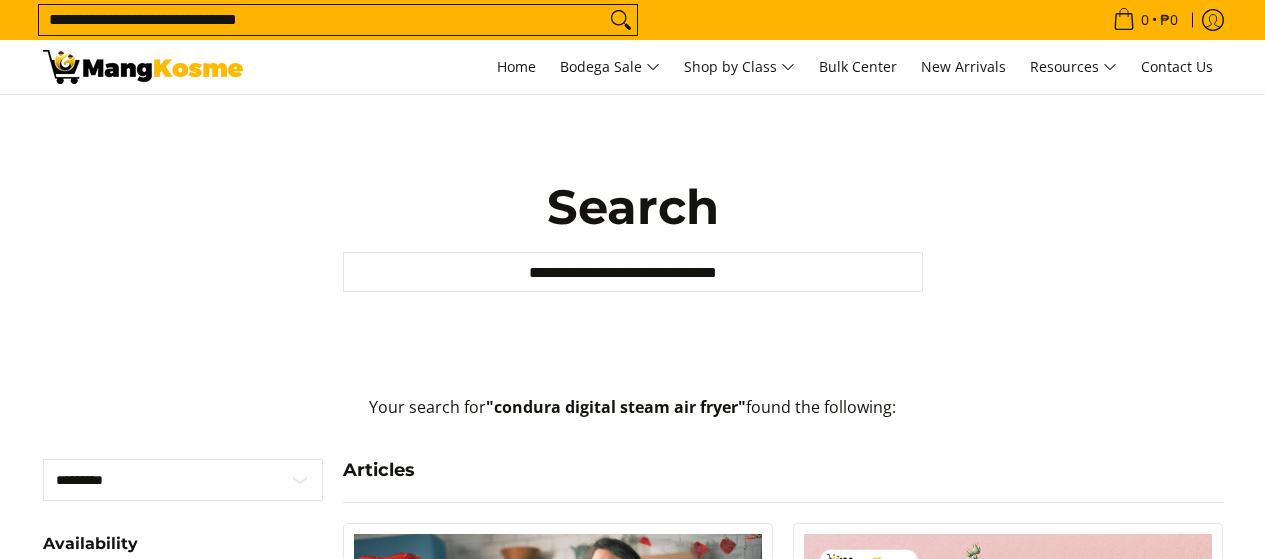 scroll, scrollTop: 0, scrollLeft: 0, axis: both 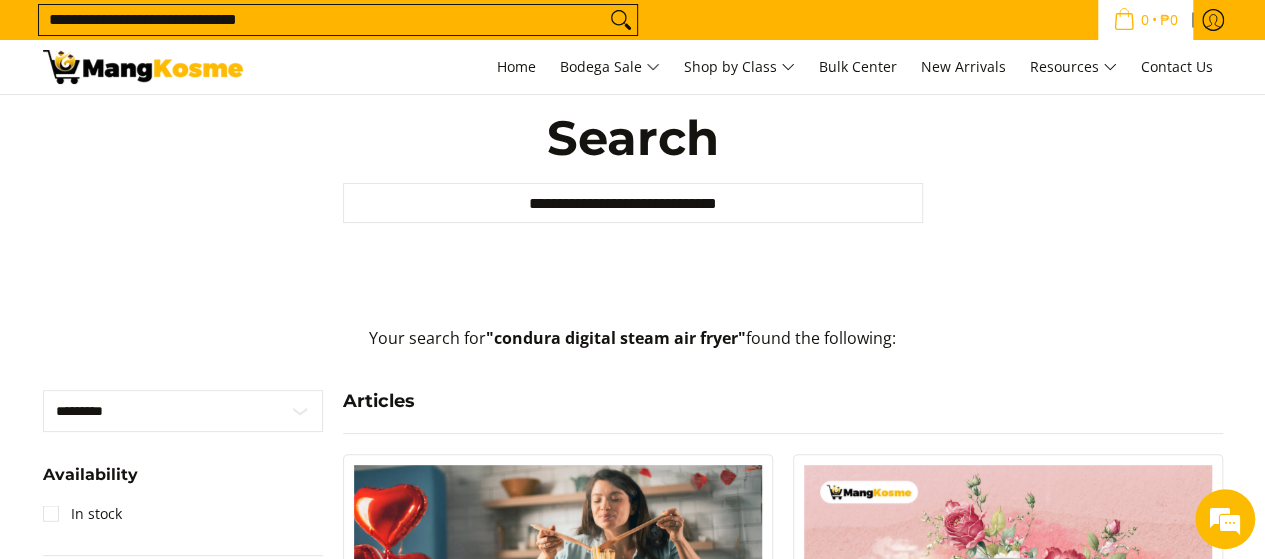 click 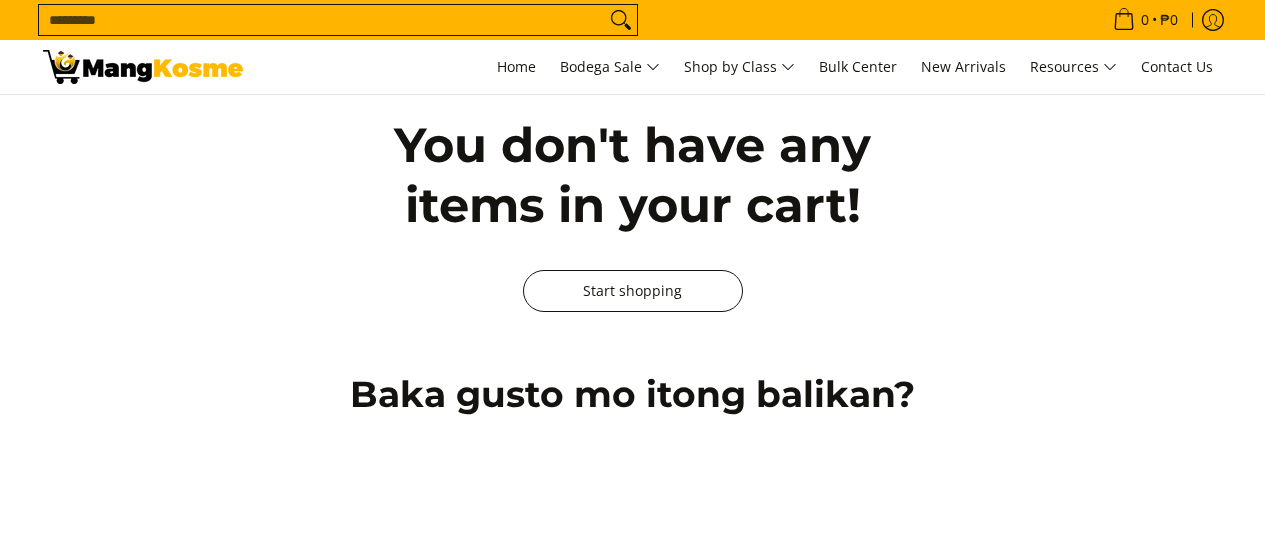 scroll, scrollTop: 0, scrollLeft: 0, axis: both 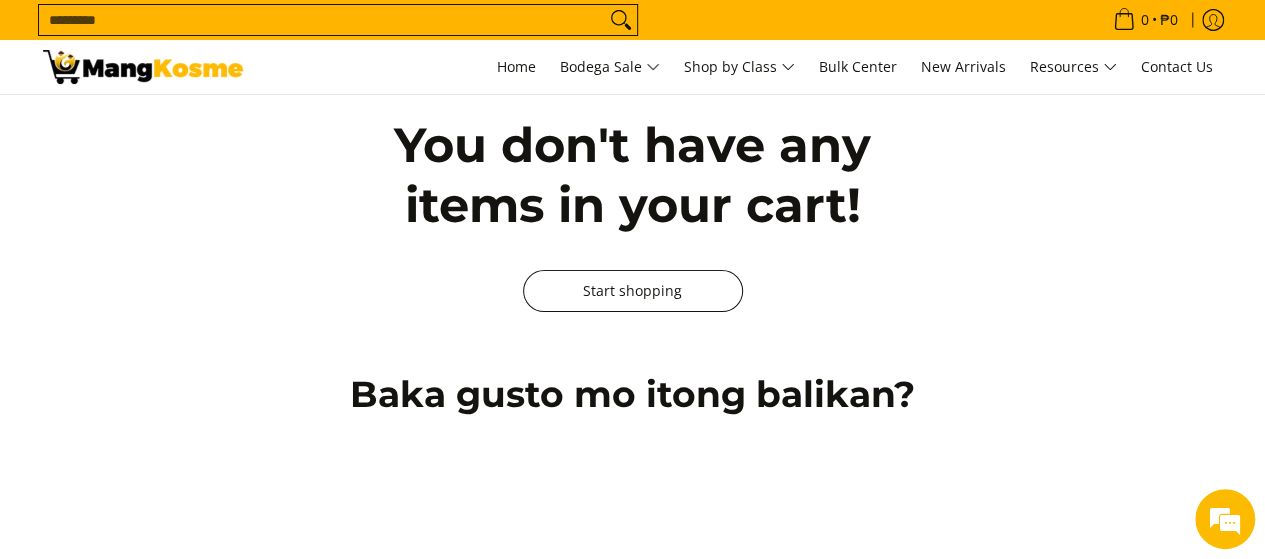 click on "Start shopping" at bounding box center (633, 291) 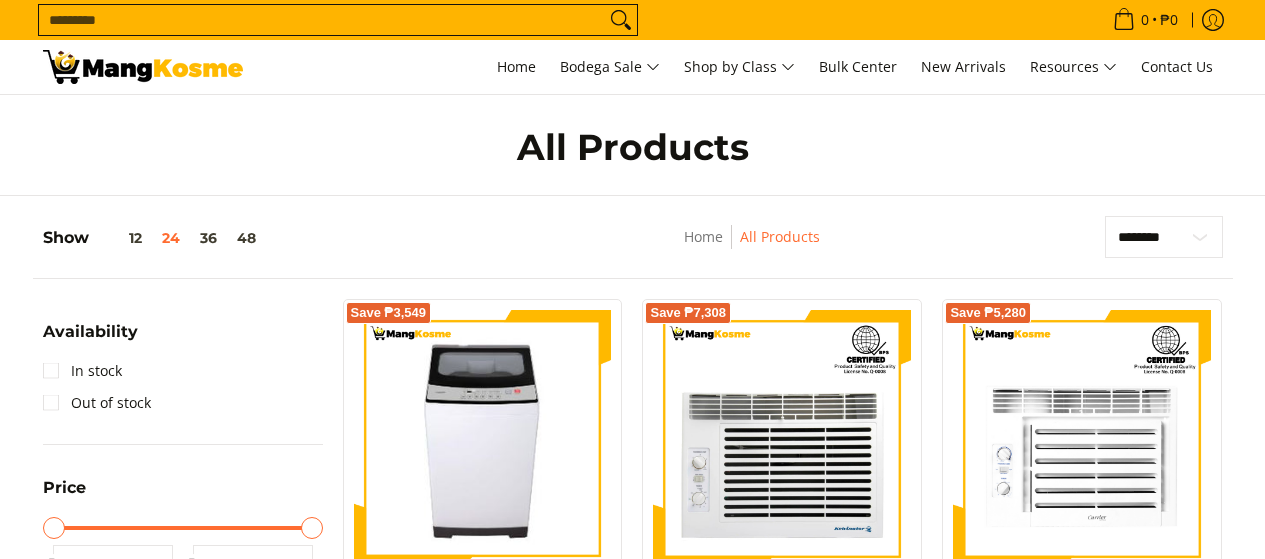 scroll, scrollTop: 0, scrollLeft: 0, axis: both 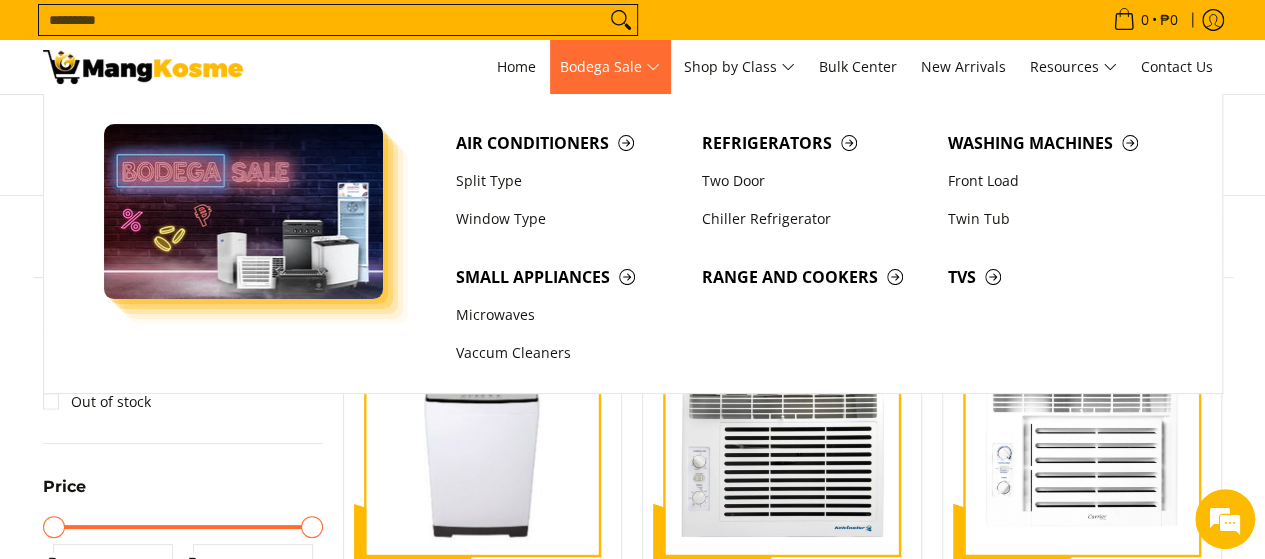 click on "Bodega Sale" at bounding box center [610, 67] 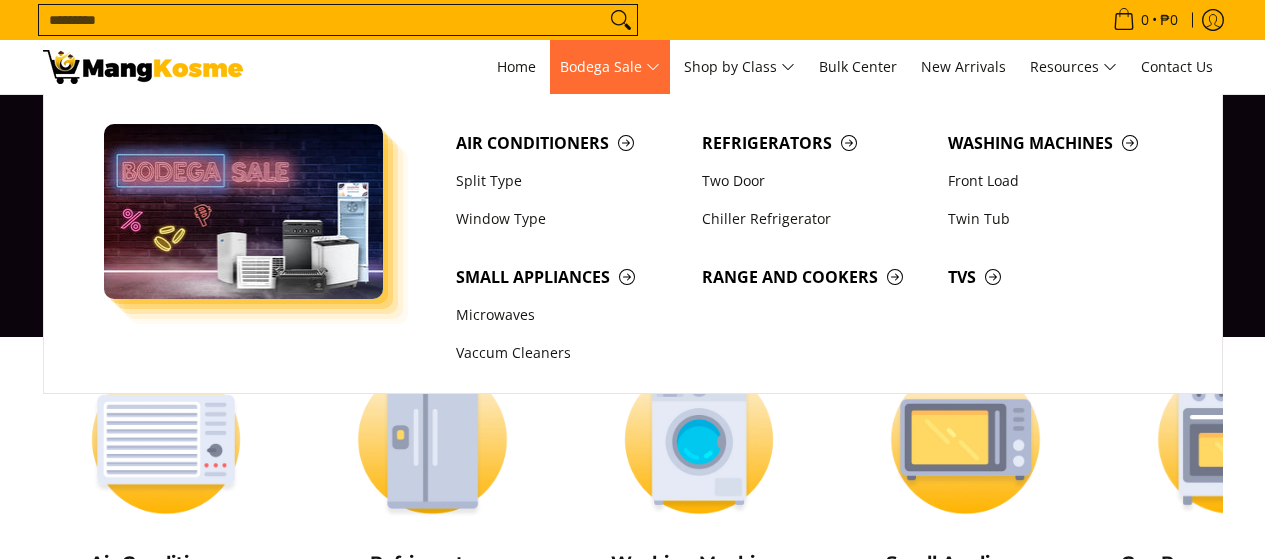 scroll, scrollTop: 0, scrollLeft: 0, axis: both 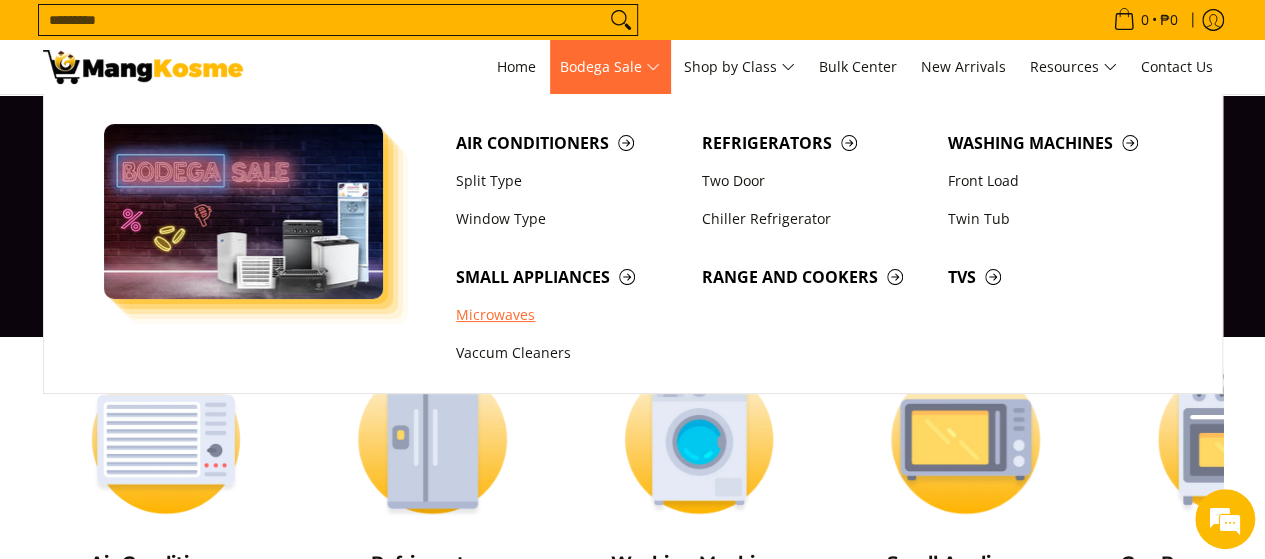click on "Microwaves" at bounding box center [569, 315] 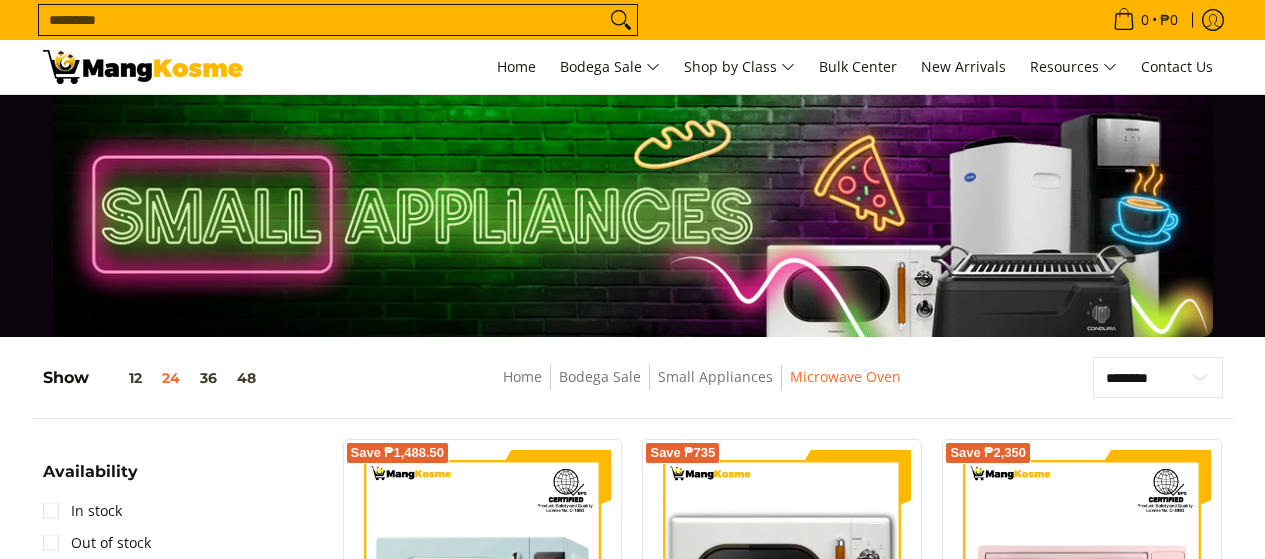 scroll, scrollTop: 0, scrollLeft: 0, axis: both 